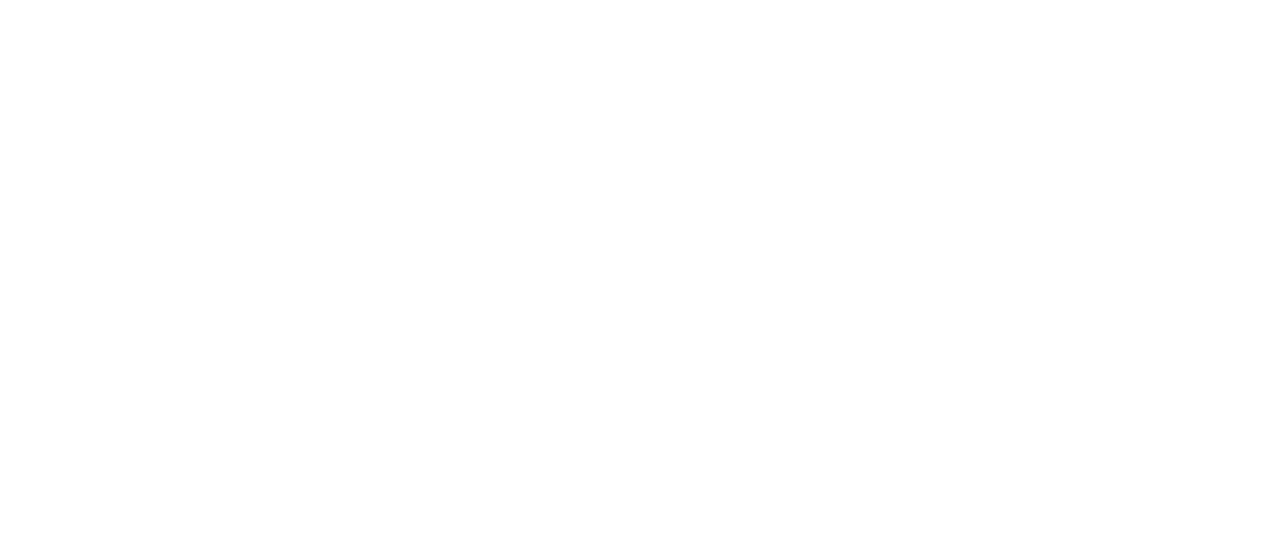 scroll, scrollTop: 0, scrollLeft: 0, axis: both 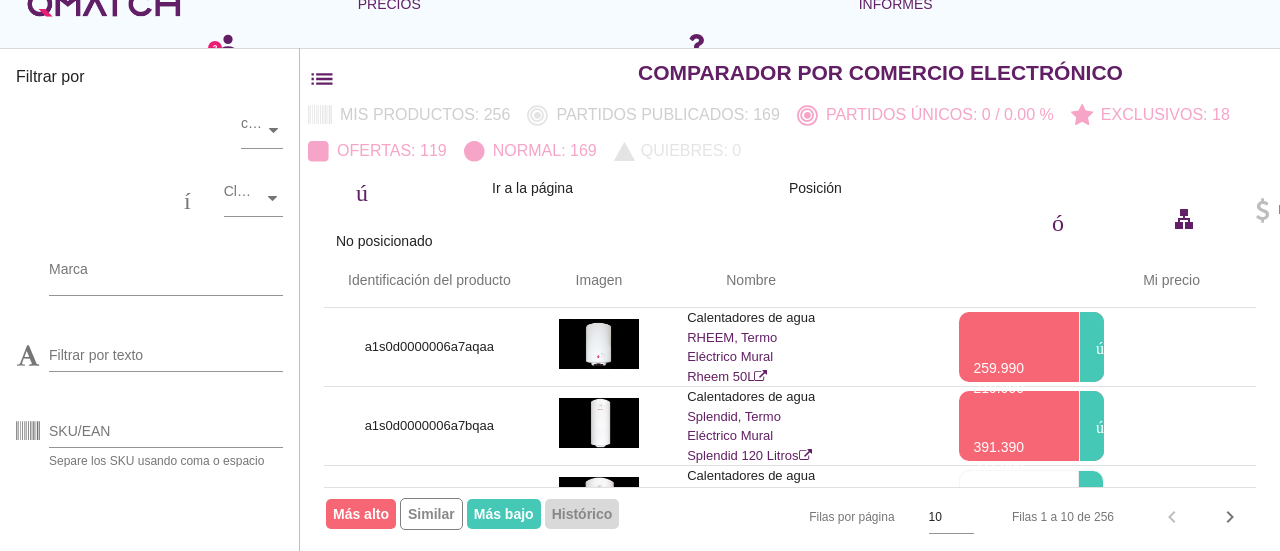 click at bounding box center (104, 4) 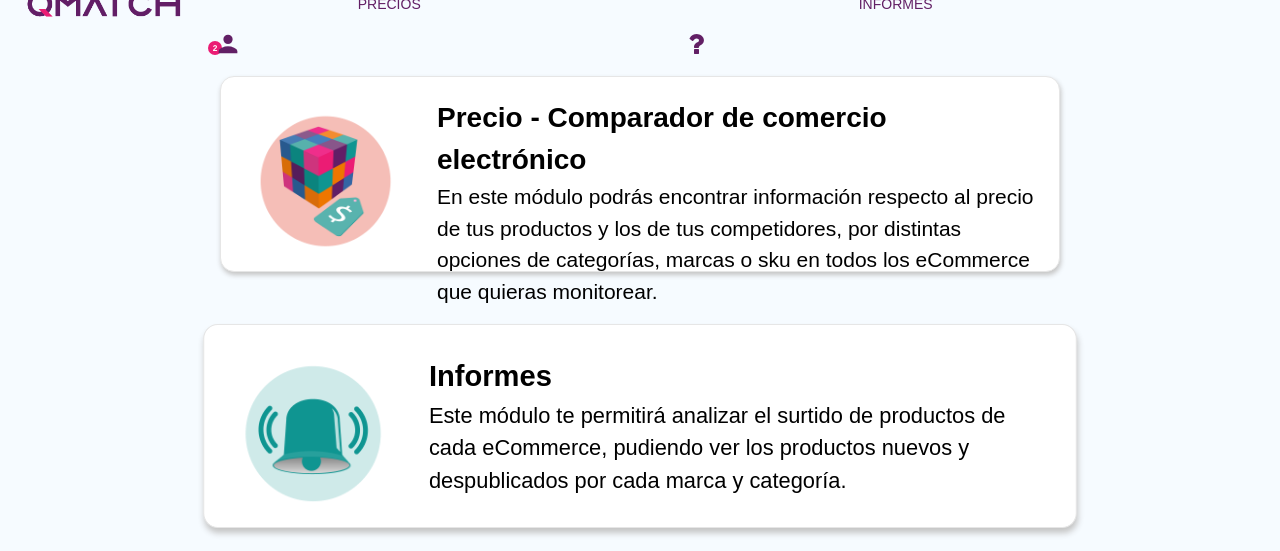 scroll, scrollTop: 690, scrollLeft: 0, axis: vertical 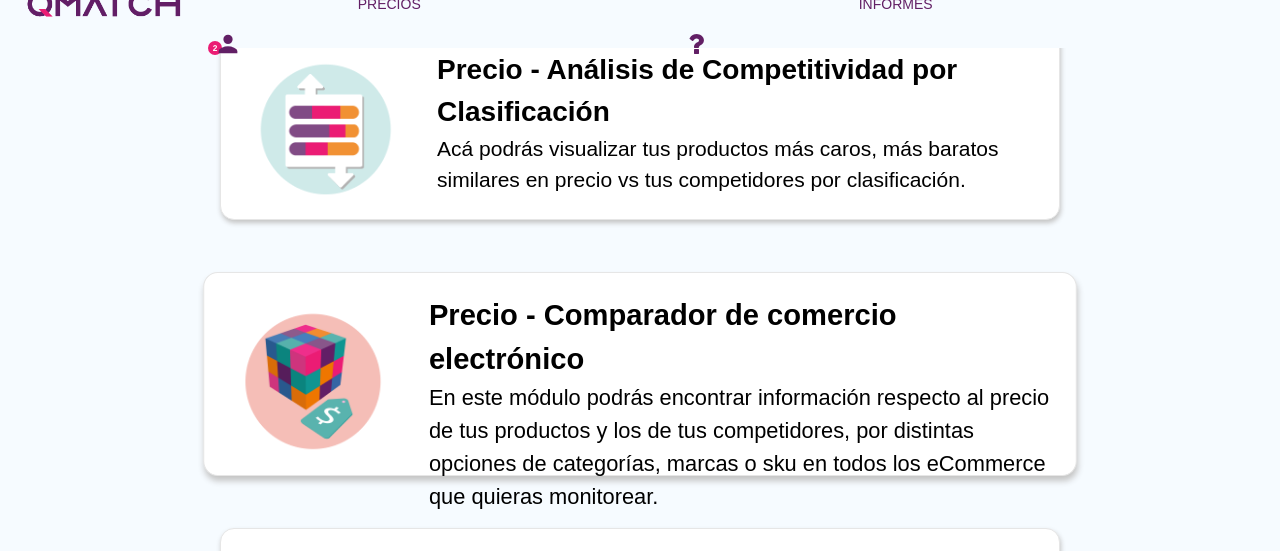 click on "[ACTION]" at bounding box center [663, 337] 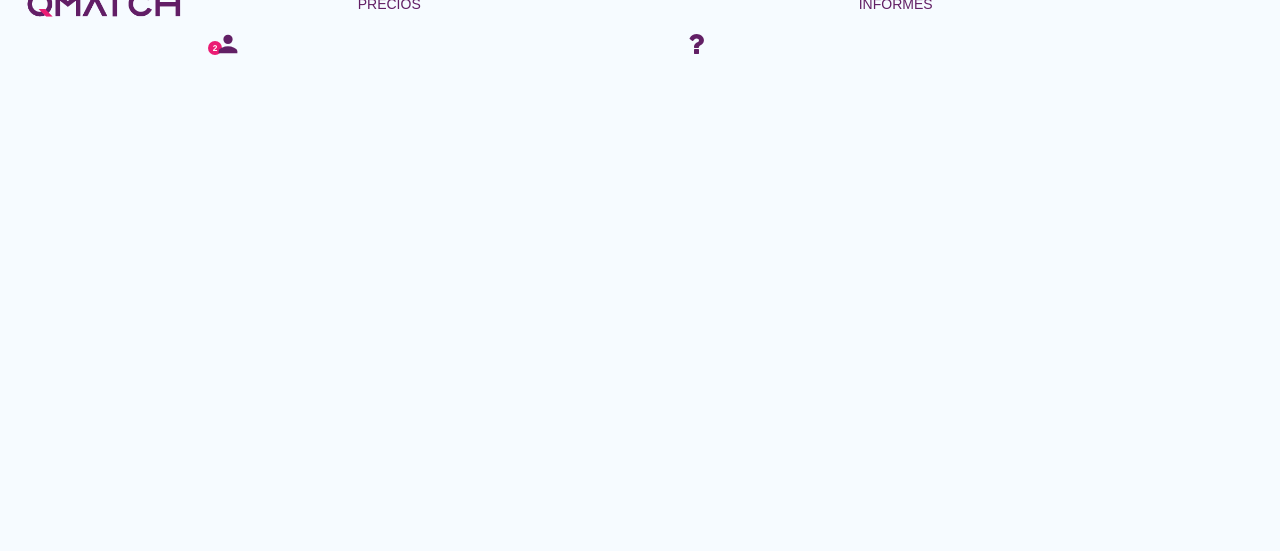 scroll, scrollTop: 0, scrollLeft: 0, axis: both 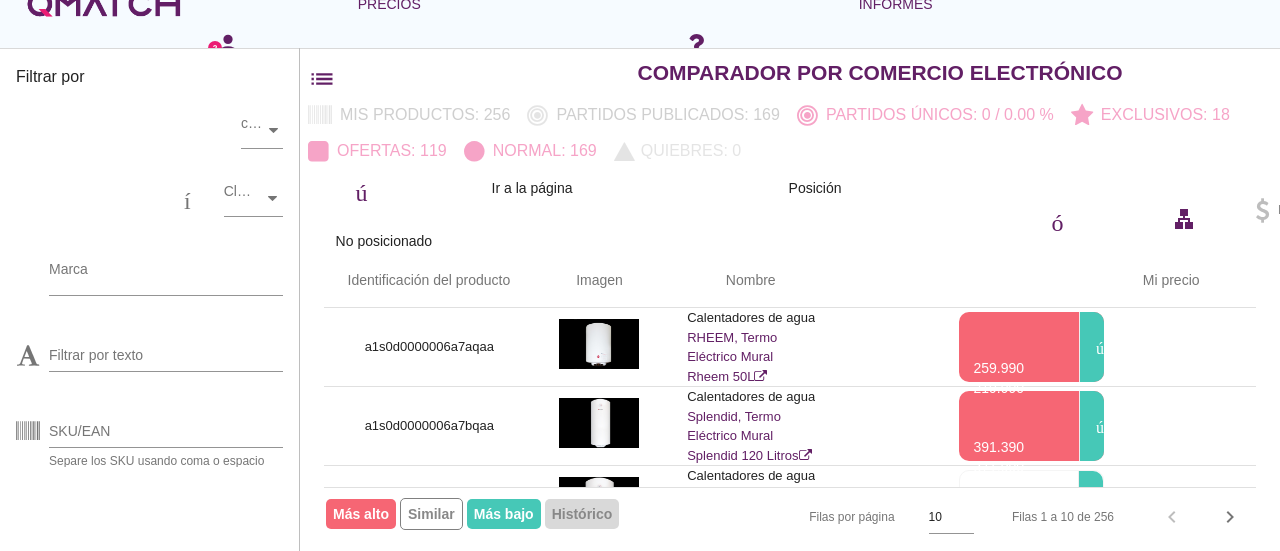 click at bounding box center (104, 4) 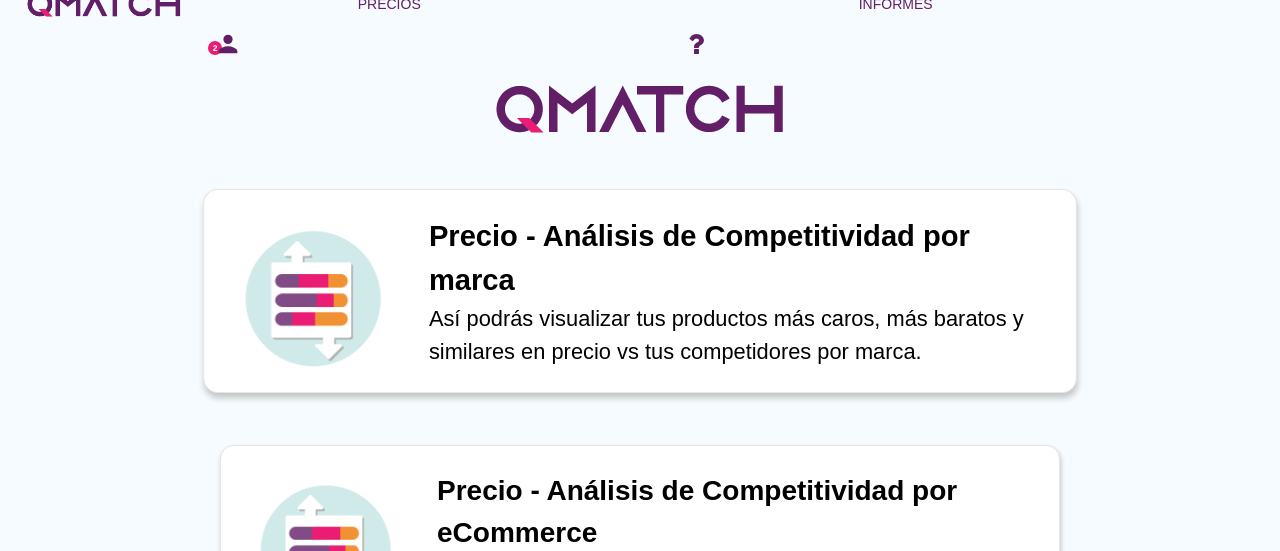 scroll, scrollTop: 0, scrollLeft: 0, axis: both 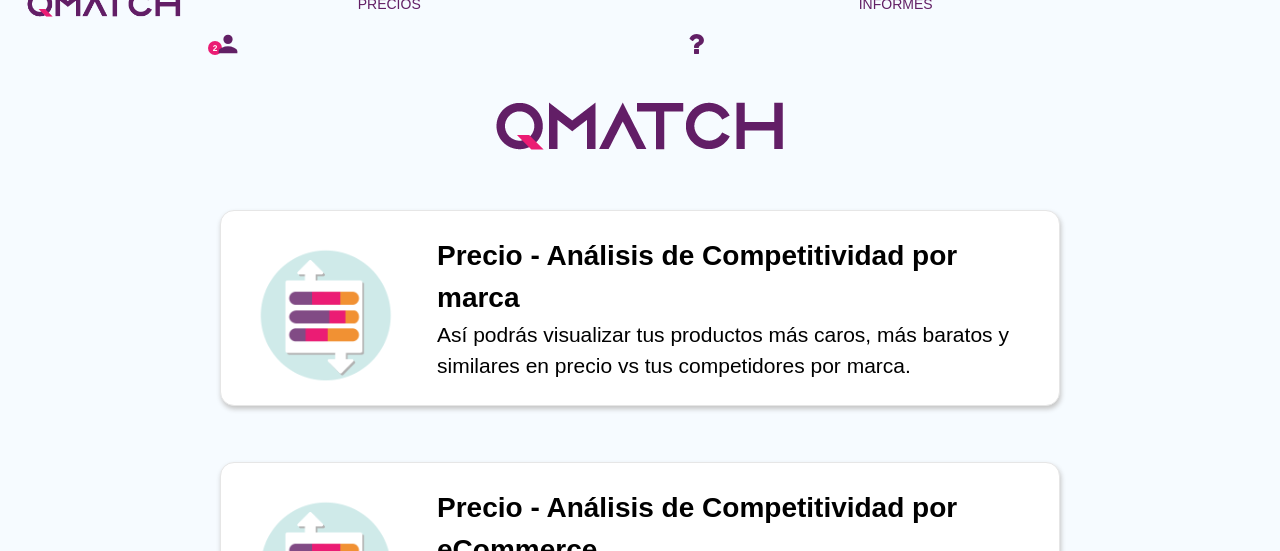 click on "Precio - Análisis de Competitividad por marca Así podrás visualizar tus productos más caros, más baratos y similares en precio vs tus competidores por marca. Precio - Análisis de Competitividad por marca Así podrás visualizar tus productos más caros, más baratos y similares en precio vs tus competidores por marca. Precio - Análisis de Competitividad por marca Así podrás visualizar tus productos más caros, más baratos y similares en precio vs tus competidores por marca." at bounding box center (640, 308) 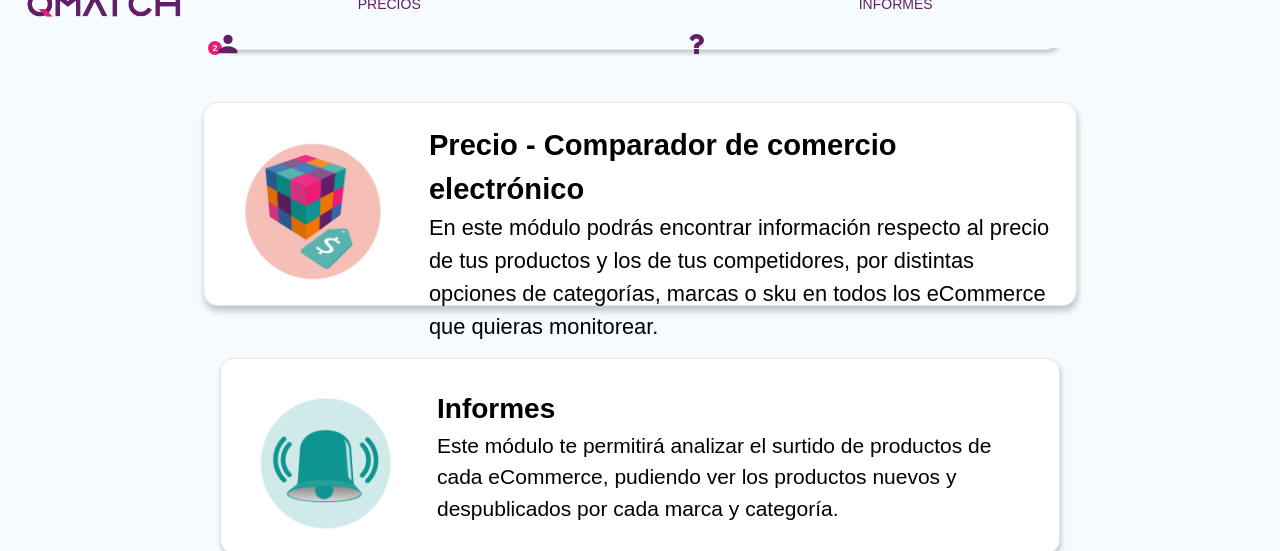 scroll, scrollTop: 890, scrollLeft: 0, axis: vertical 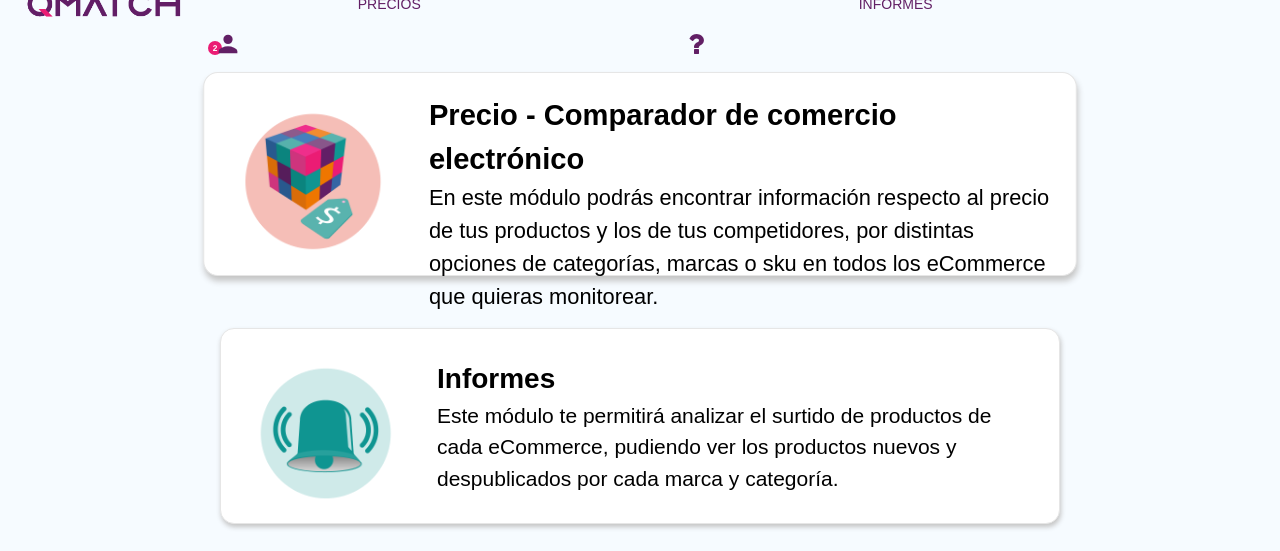 click on "[ACTION]" at bounding box center [663, 137] 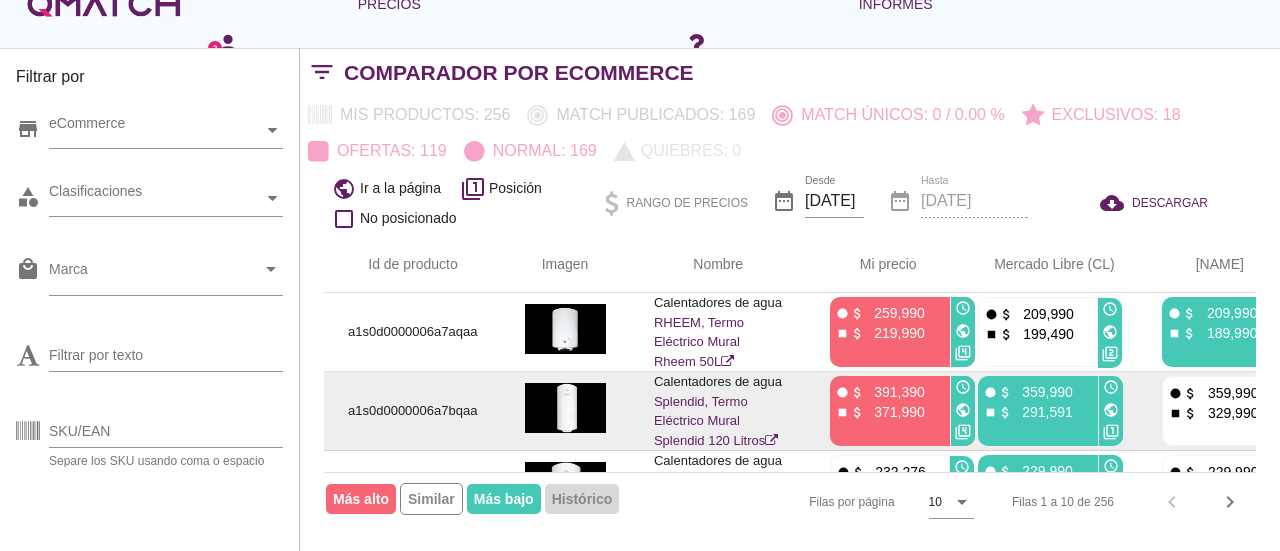 scroll, scrollTop: 0, scrollLeft: 0, axis: both 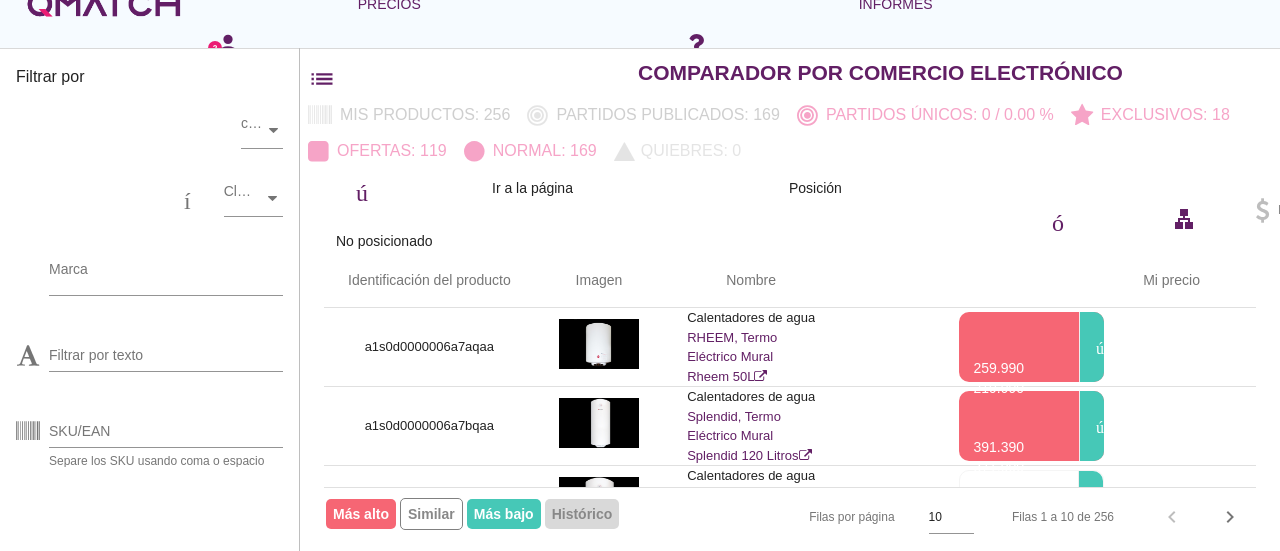 click at bounding box center (104, 4) 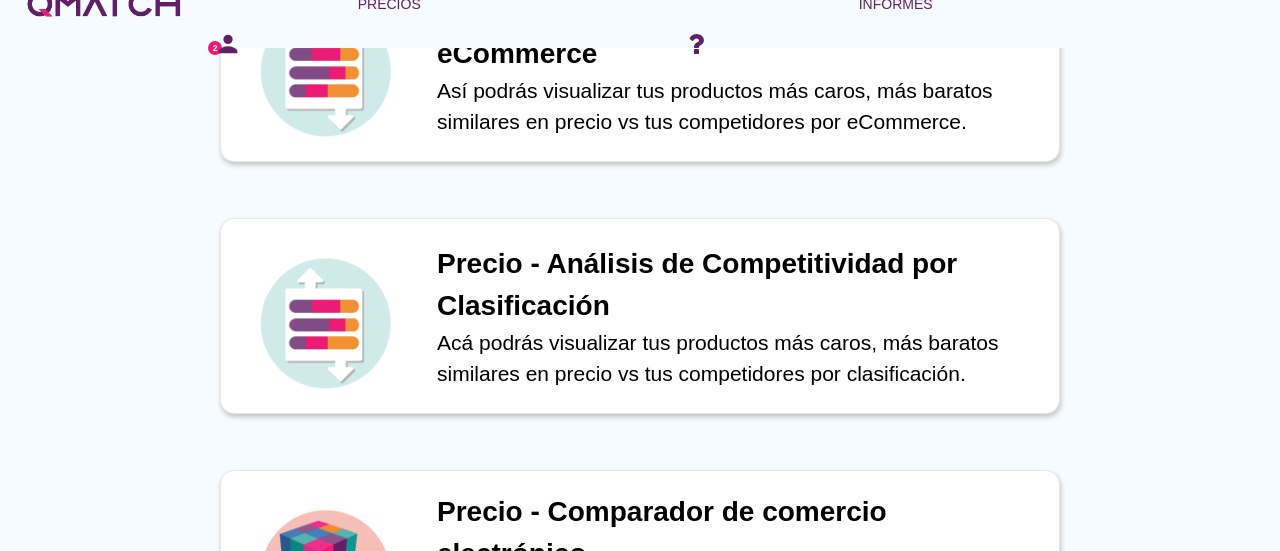 scroll, scrollTop: 0, scrollLeft: 0, axis: both 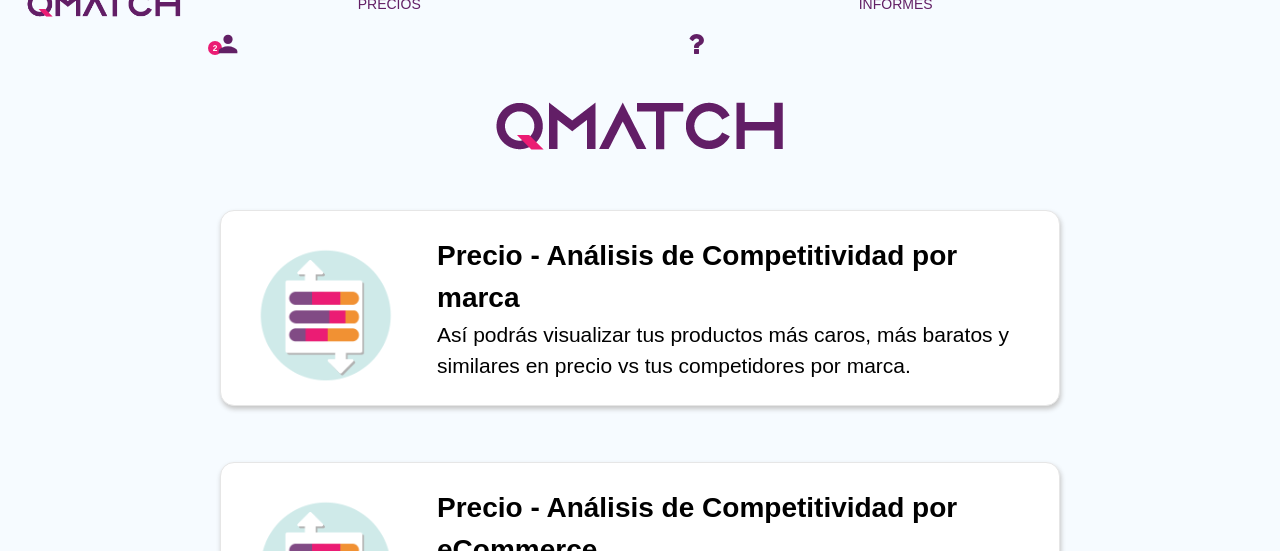 click at bounding box center (104, 4) 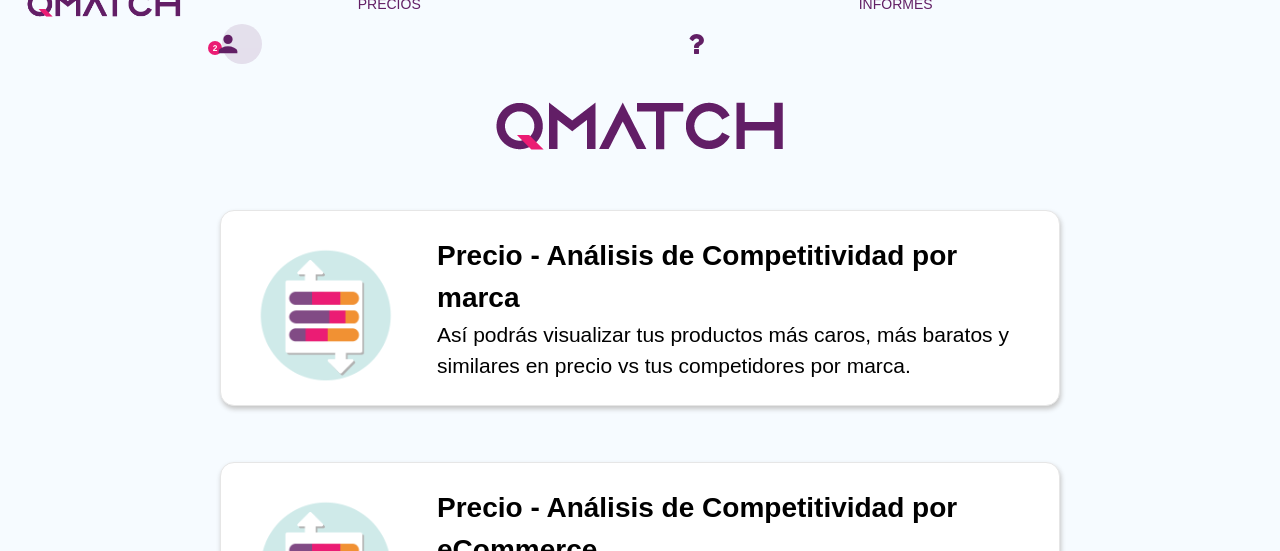 click on "persona" at bounding box center (242, 44) 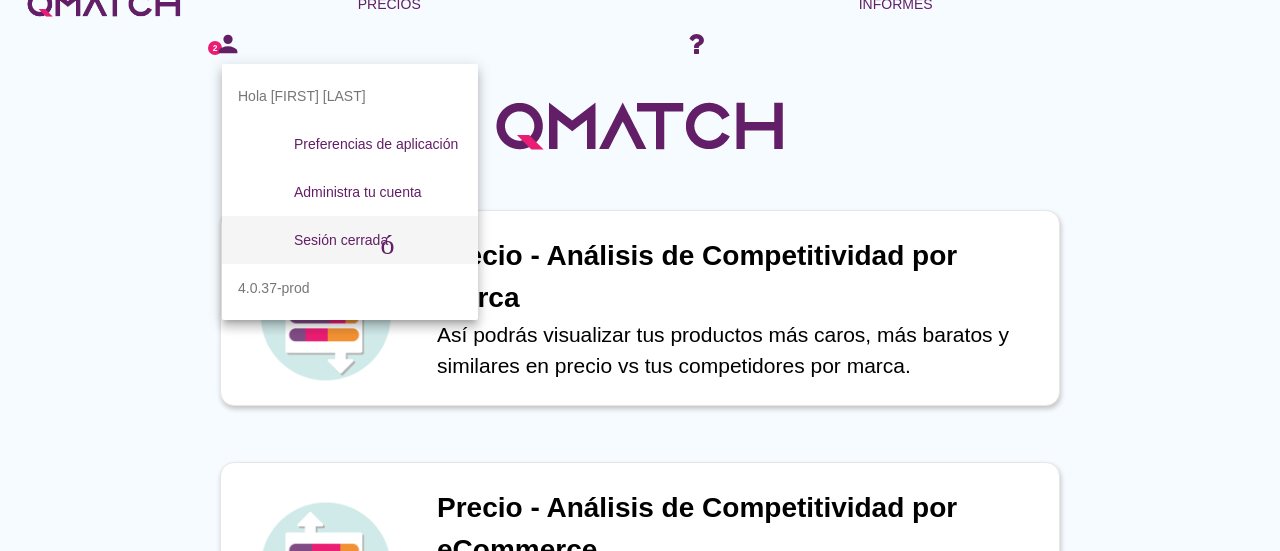 click on "Sesión cerrada" at bounding box center (341, 240) 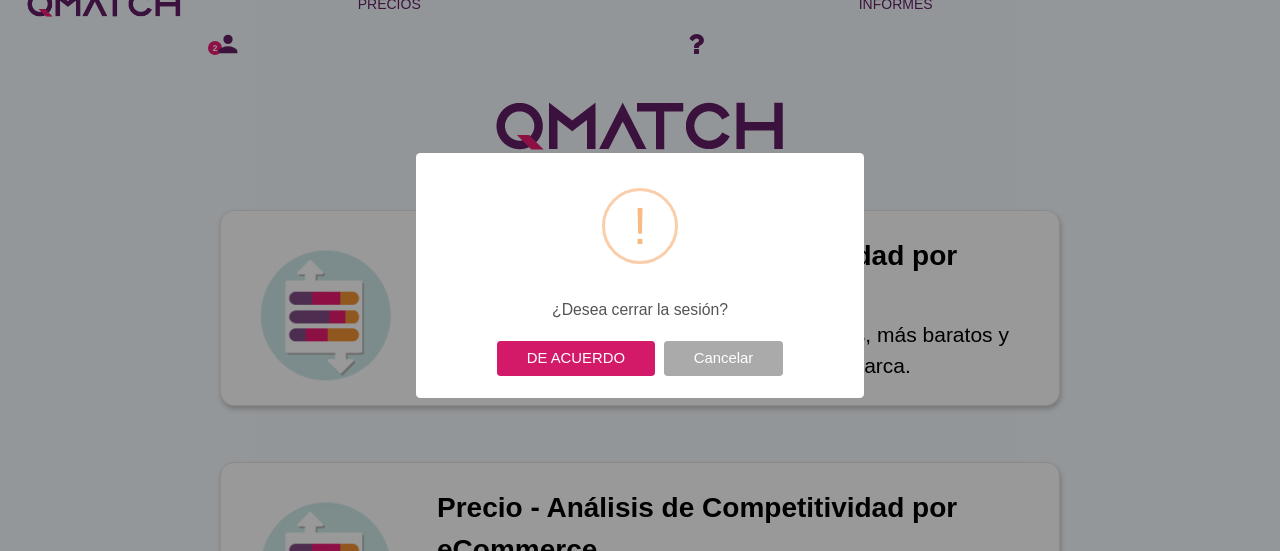 click on "DE ACUERDO" at bounding box center [576, 358] 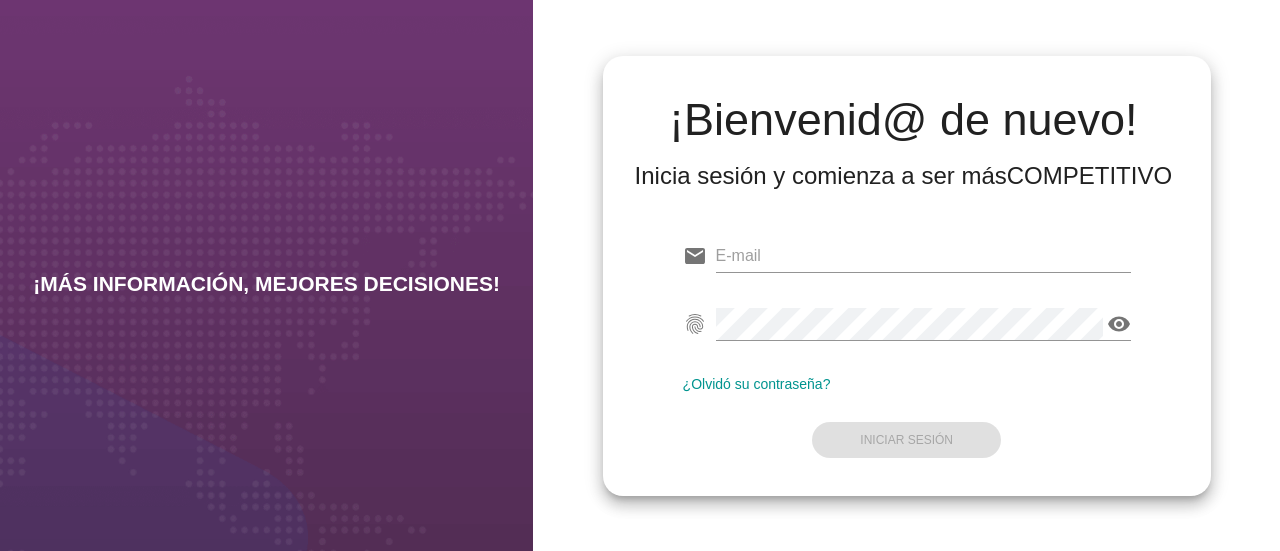 scroll, scrollTop: 0, scrollLeft: 0, axis: both 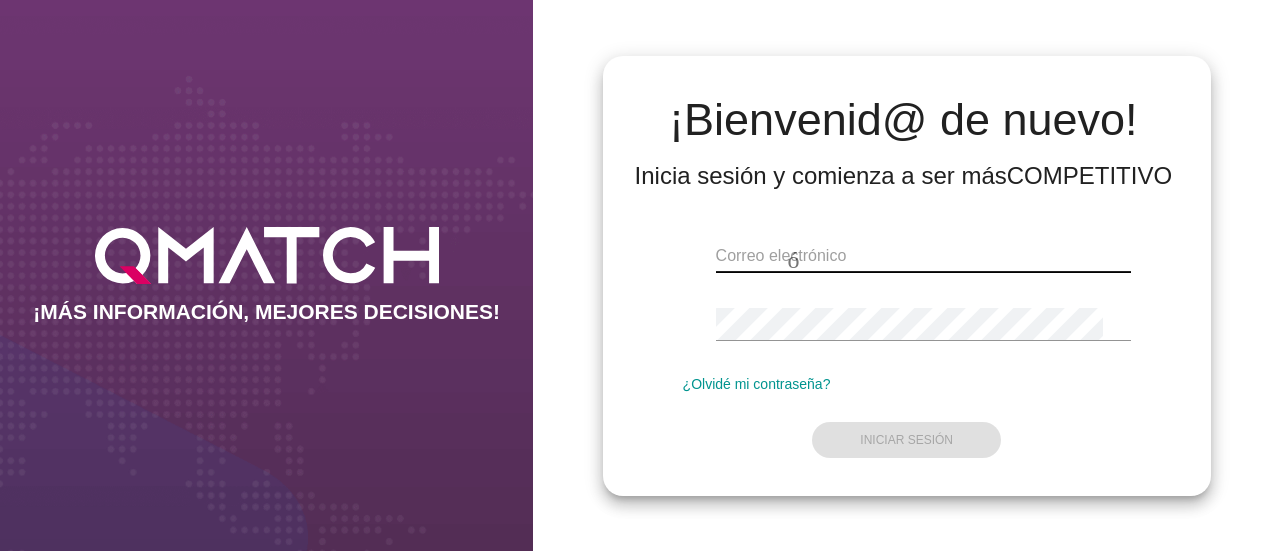 click at bounding box center [923, 256] 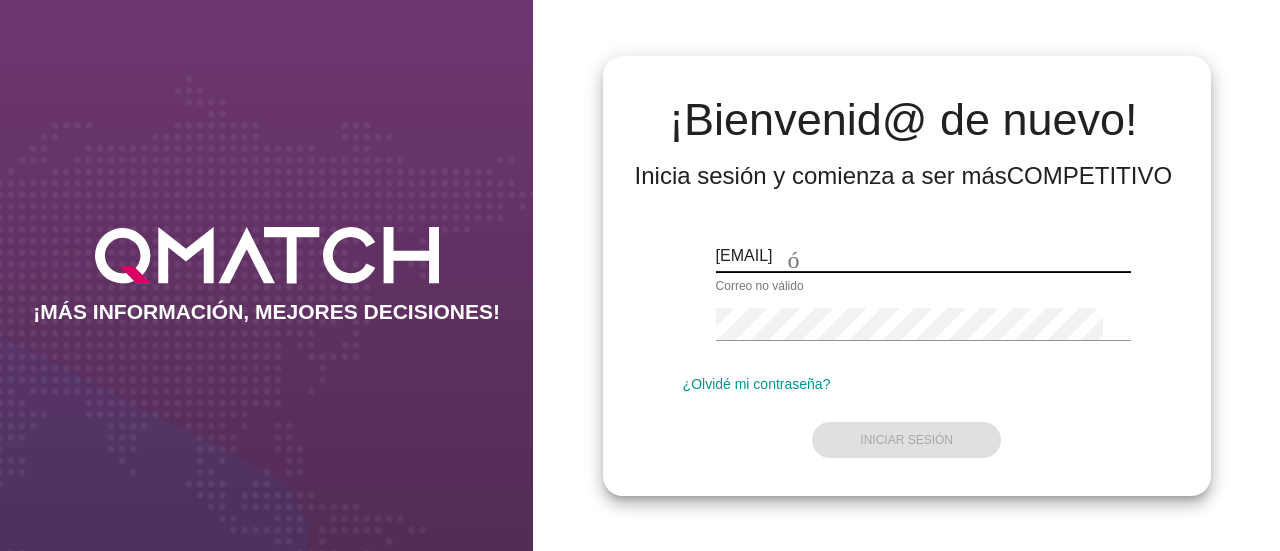 type on "cristian.hernandez" 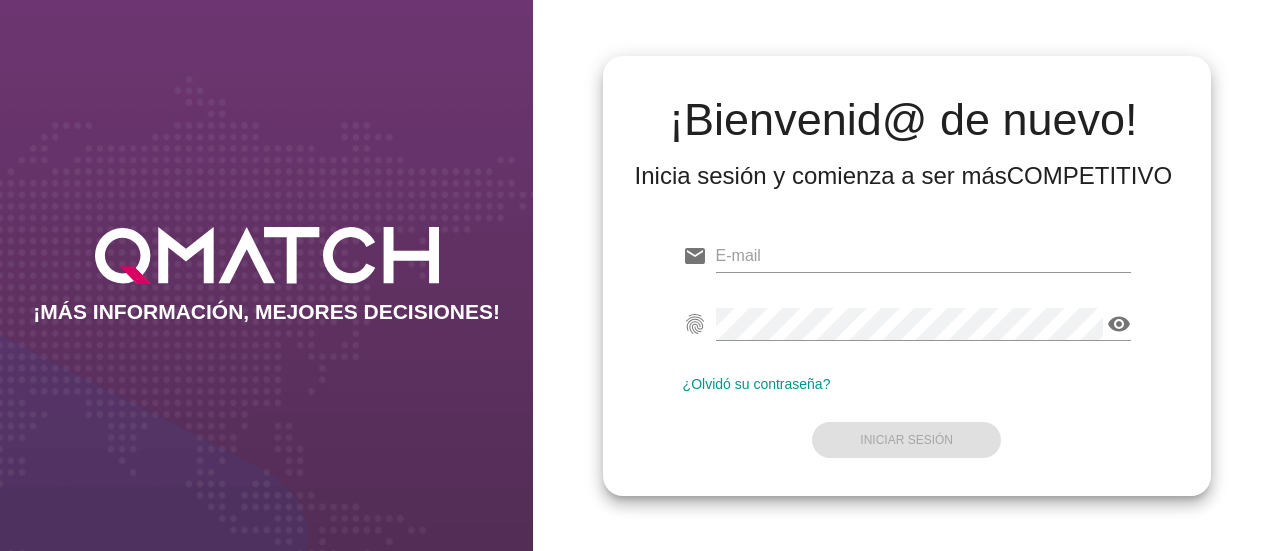 scroll, scrollTop: 0, scrollLeft: 0, axis: both 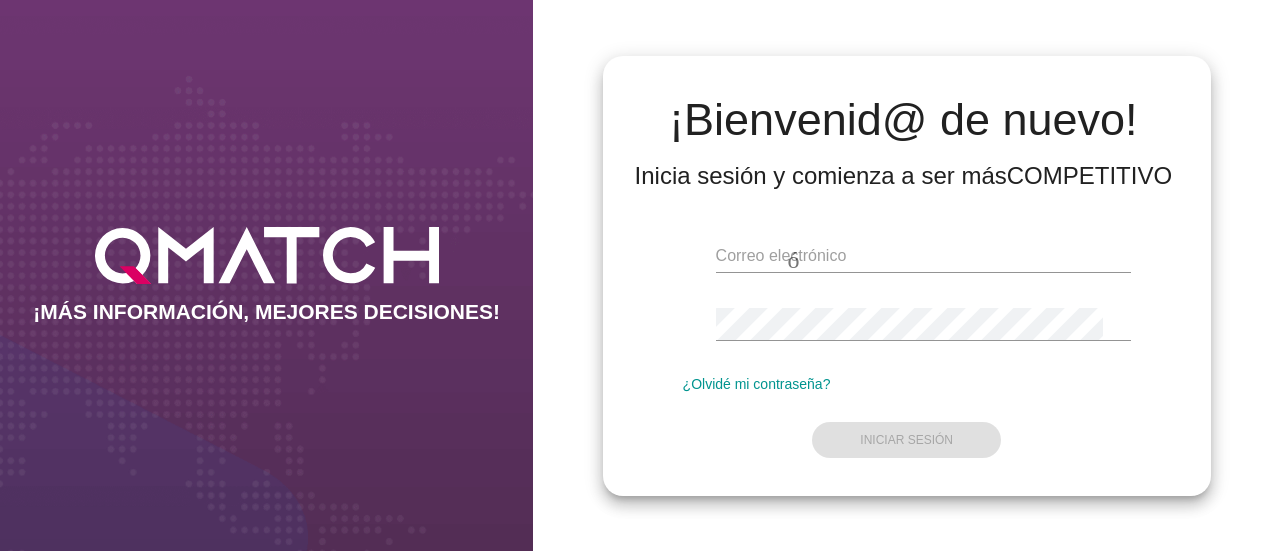 click at bounding box center (923, 266) 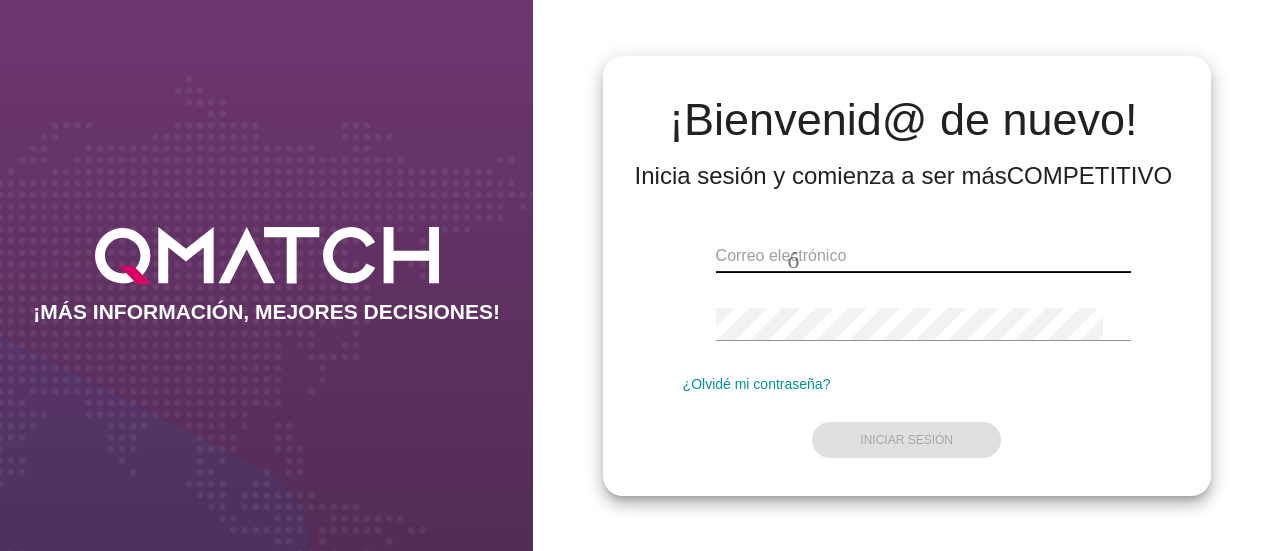 click at bounding box center [923, 256] 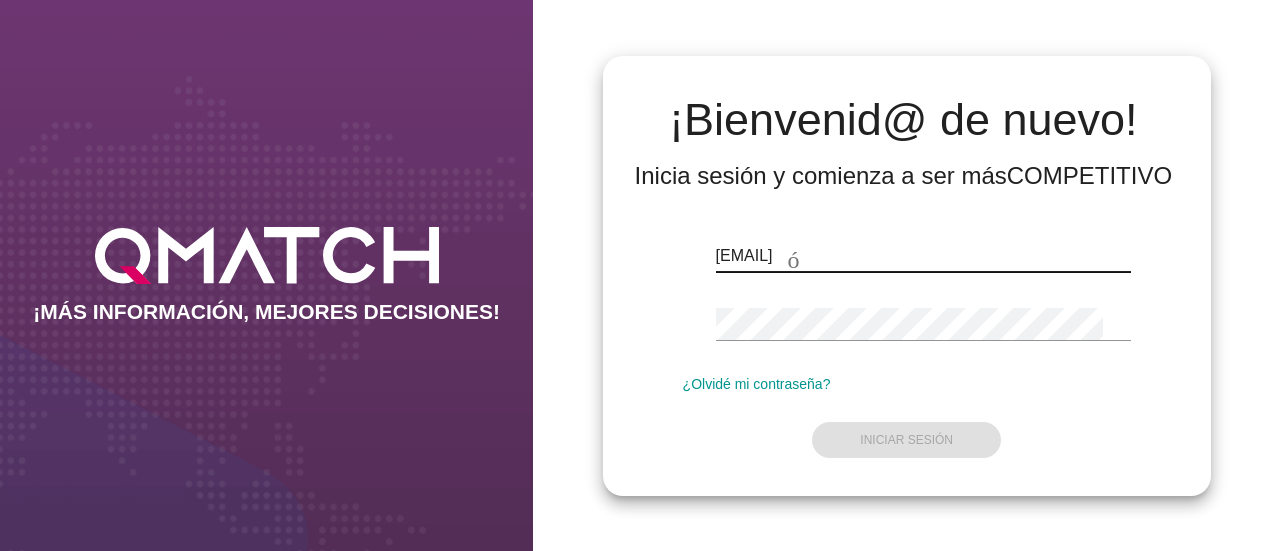 type on "[EMAIL]" 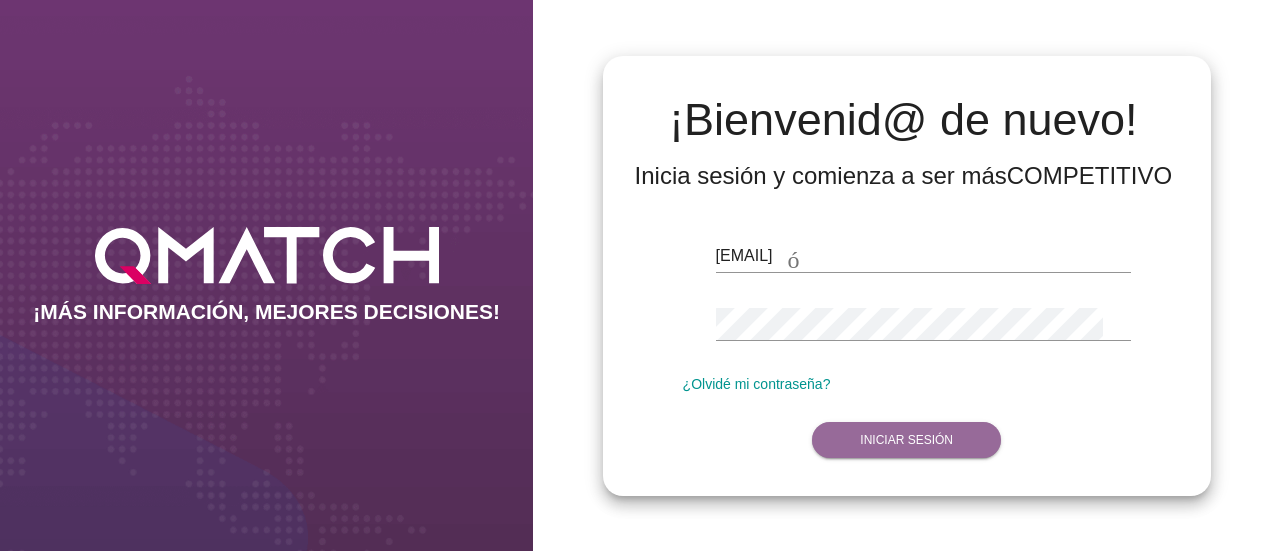 click on "Iniciar sesión" at bounding box center (906, 440) 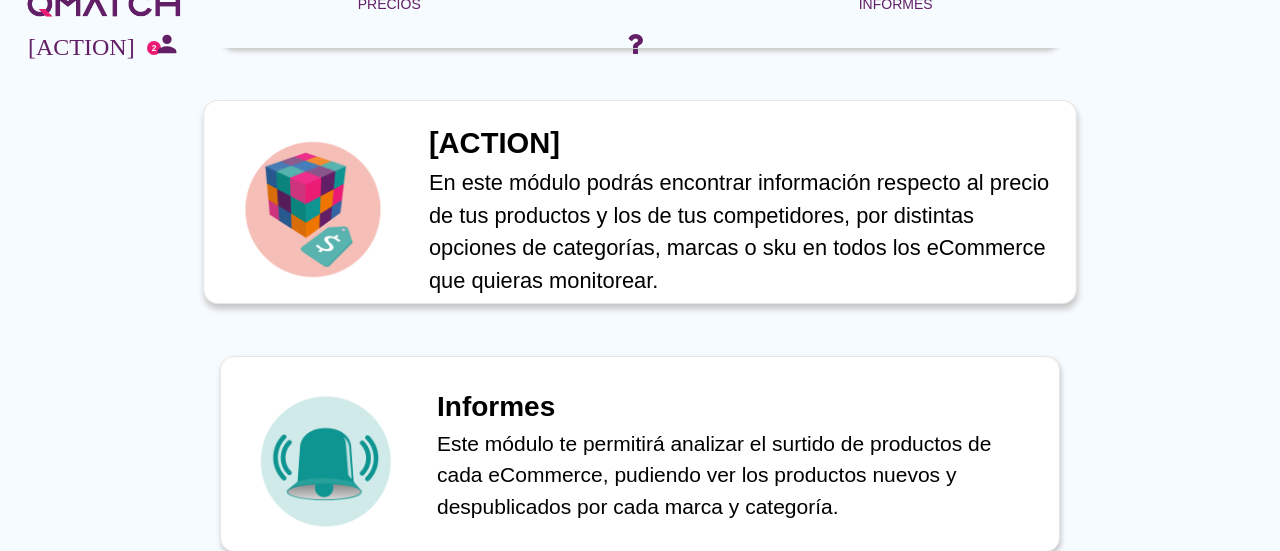 scroll, scrollTop: 890, scrollLeft: 0, axis: vertical 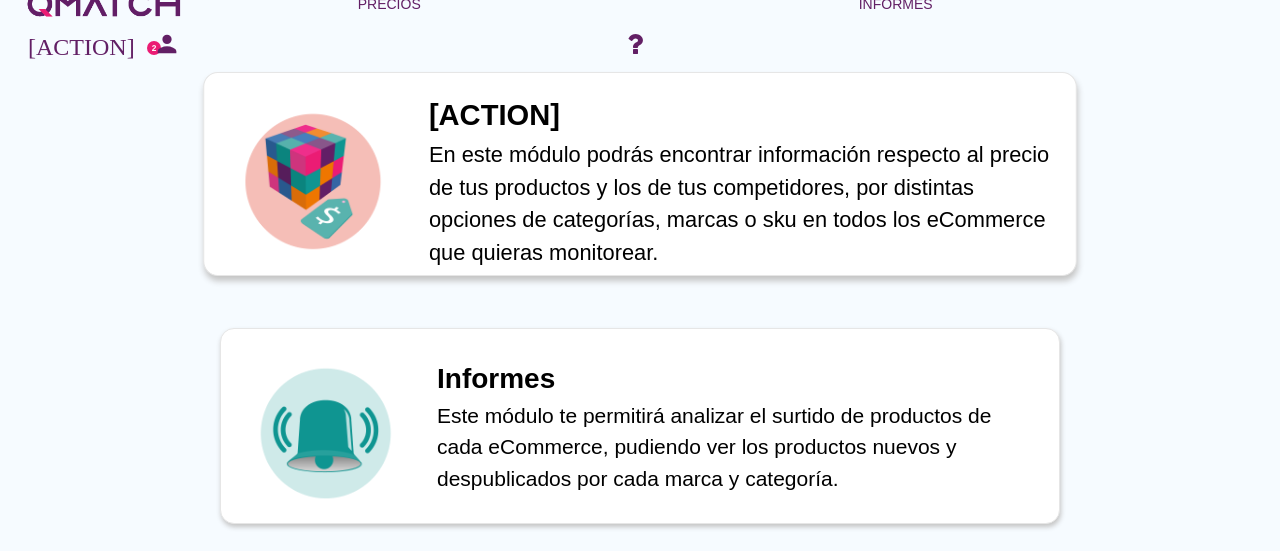 click on "[ACTION]" at bounding box center (494, 115) 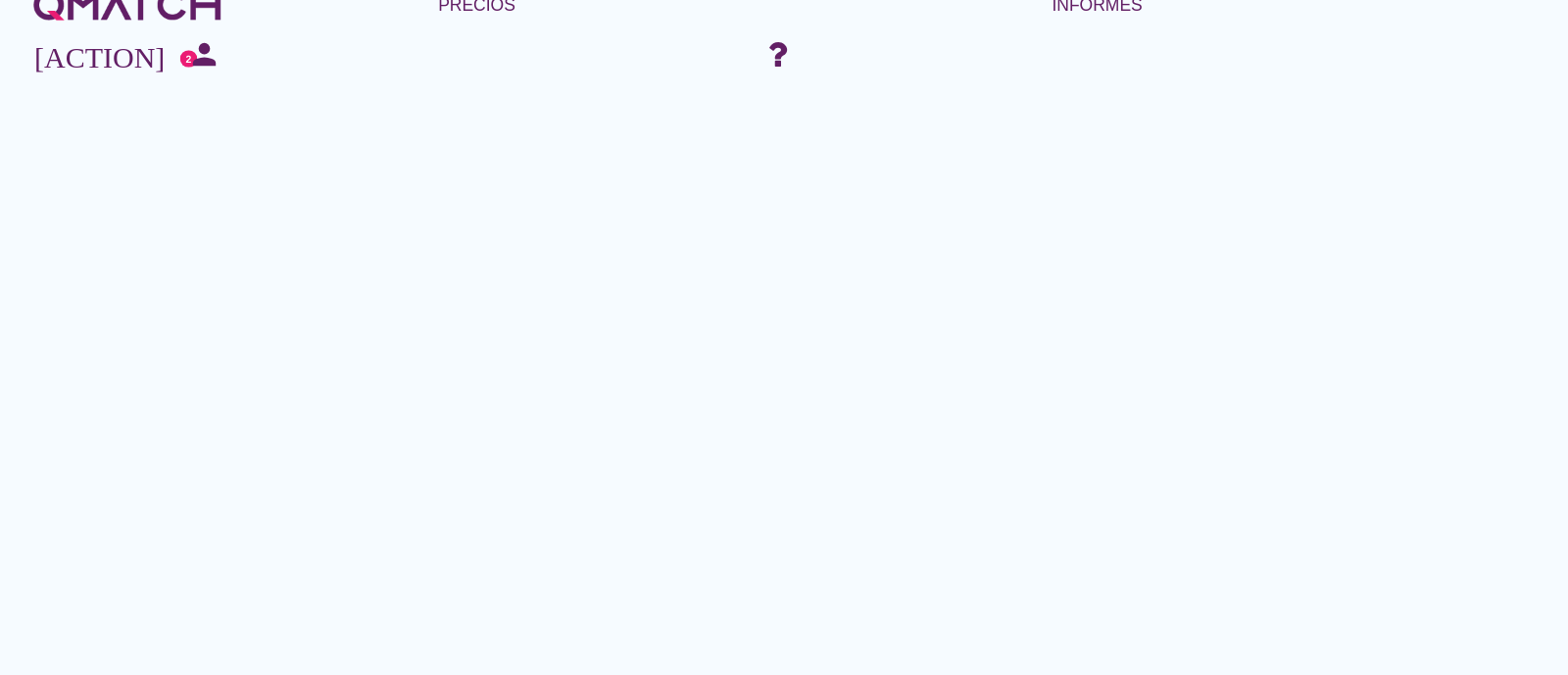 scroll, scrollTop: 0, scrollLeft: 0, axis: both 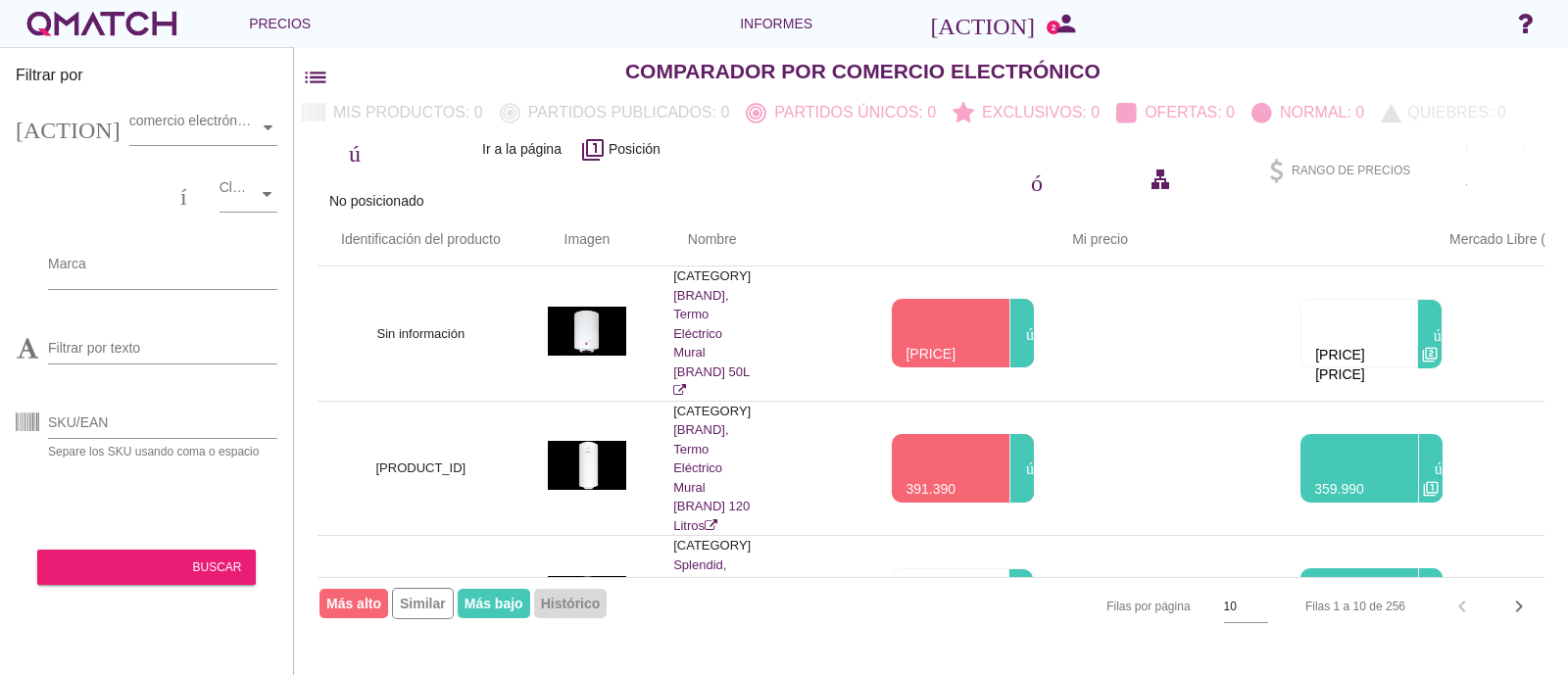 click at bounding box center (102, 24) 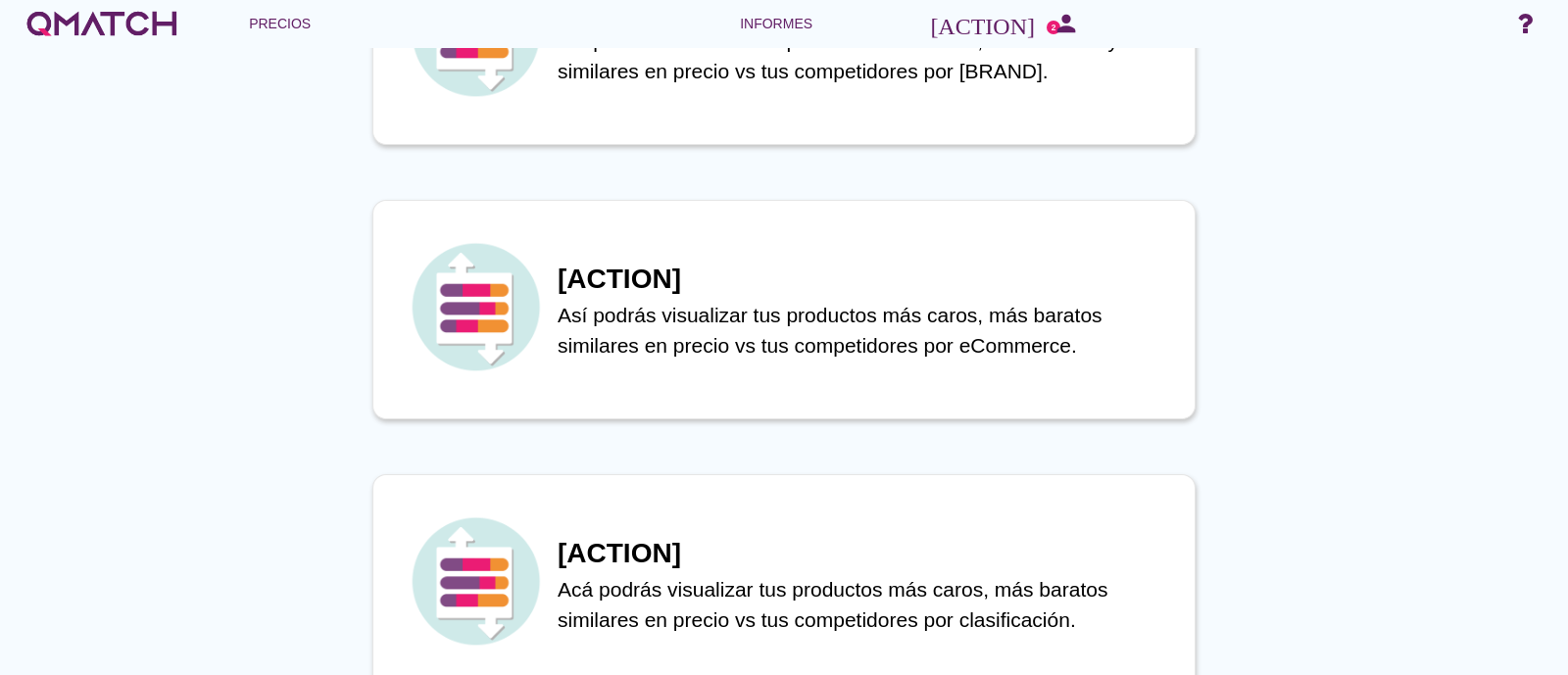 scroll, scrollTop: 0, scrollLeft: 0, axis: both 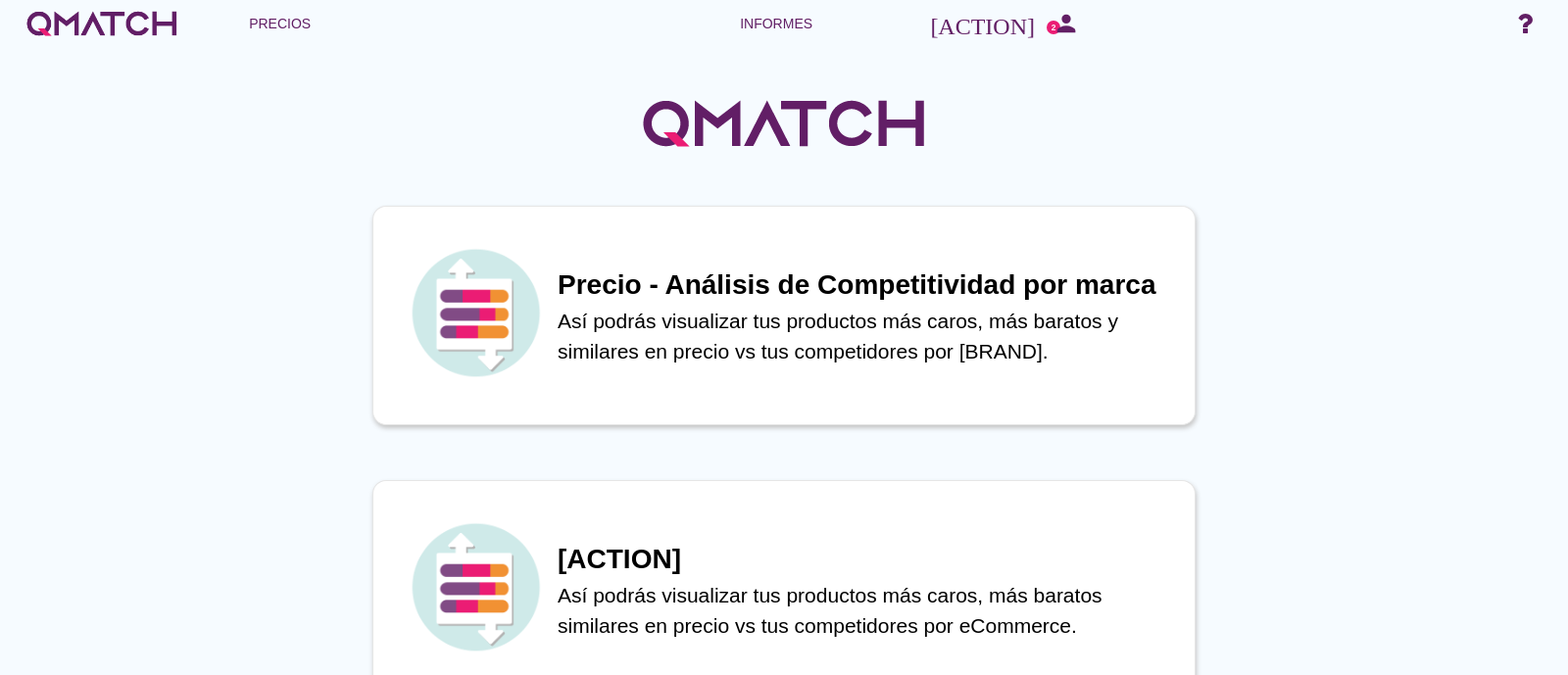 click at bounding box center (102, 24) 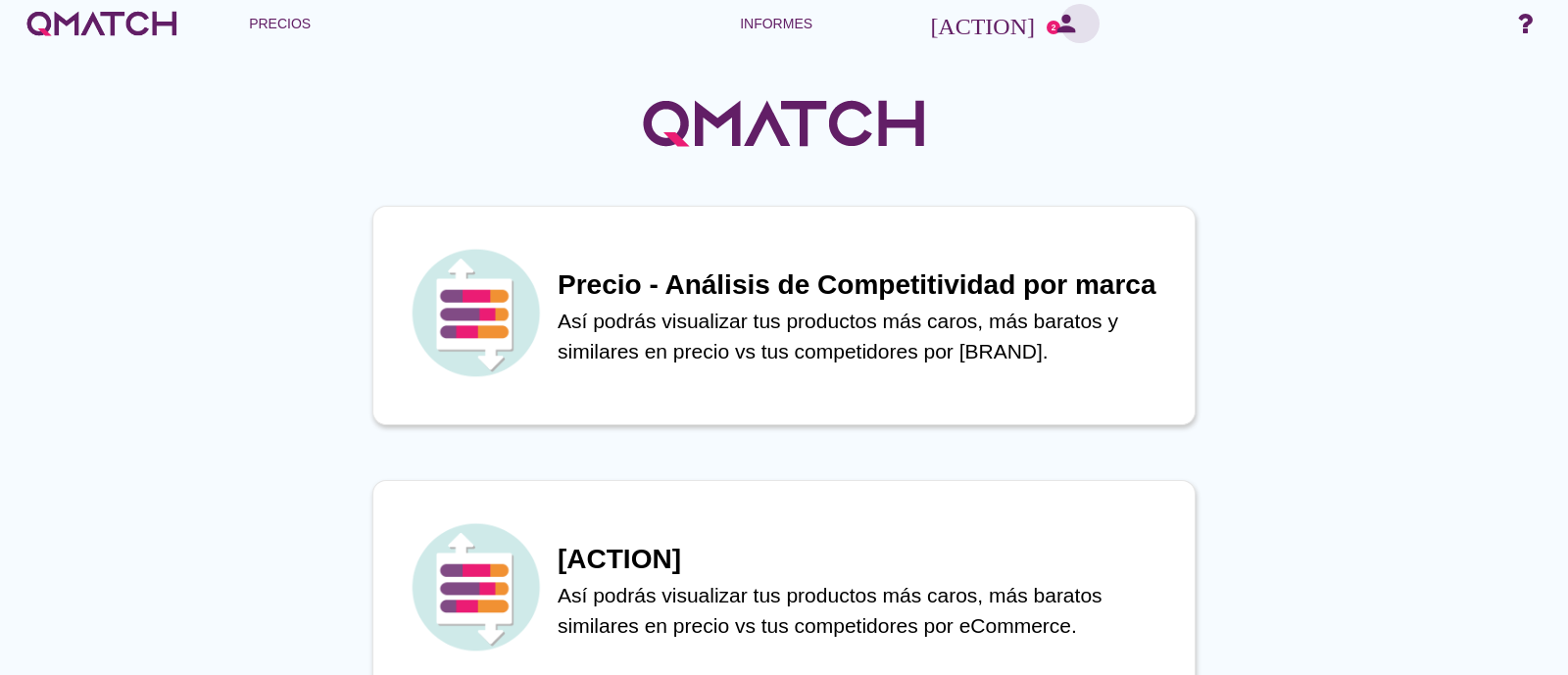 click on "persona" at bounding box center (1080, 24) 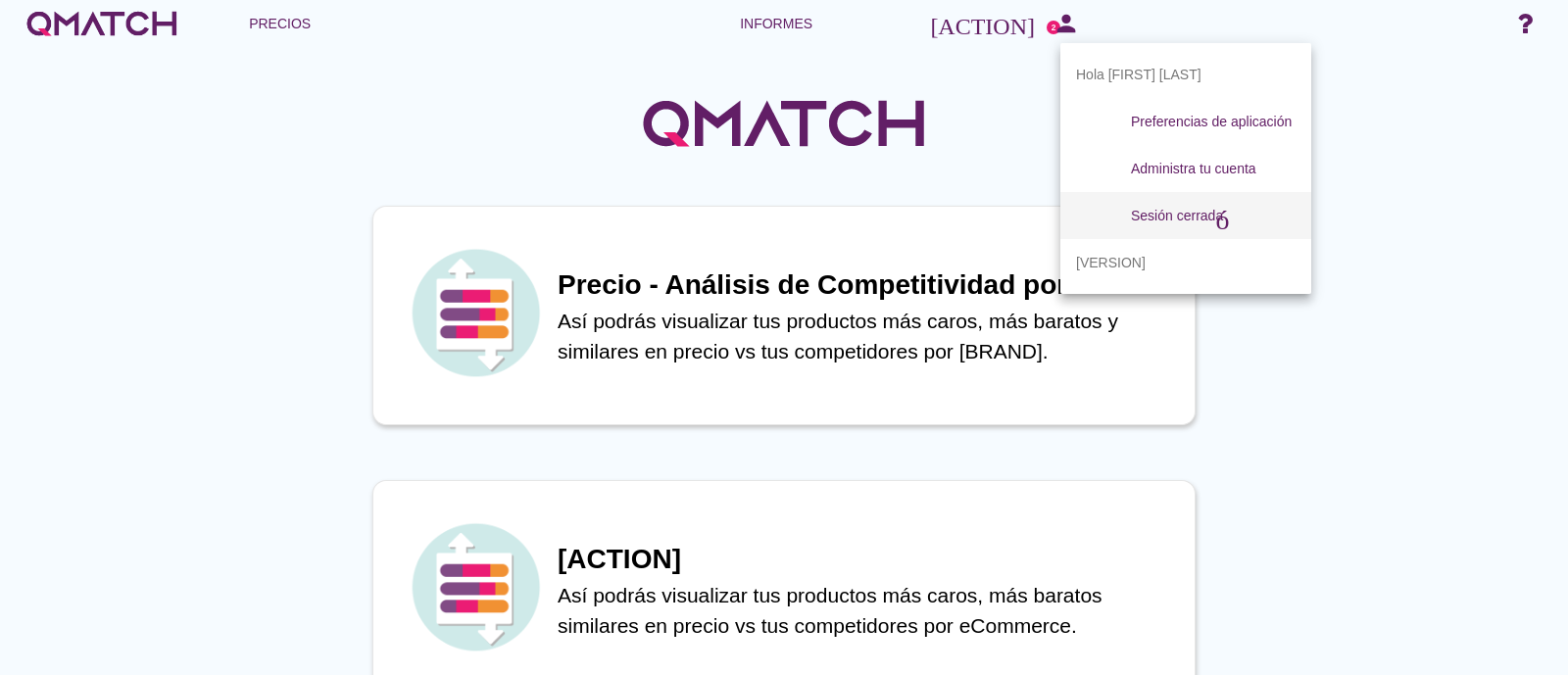 click on "Sesión cerrada" at bounding box center (1177, 216) 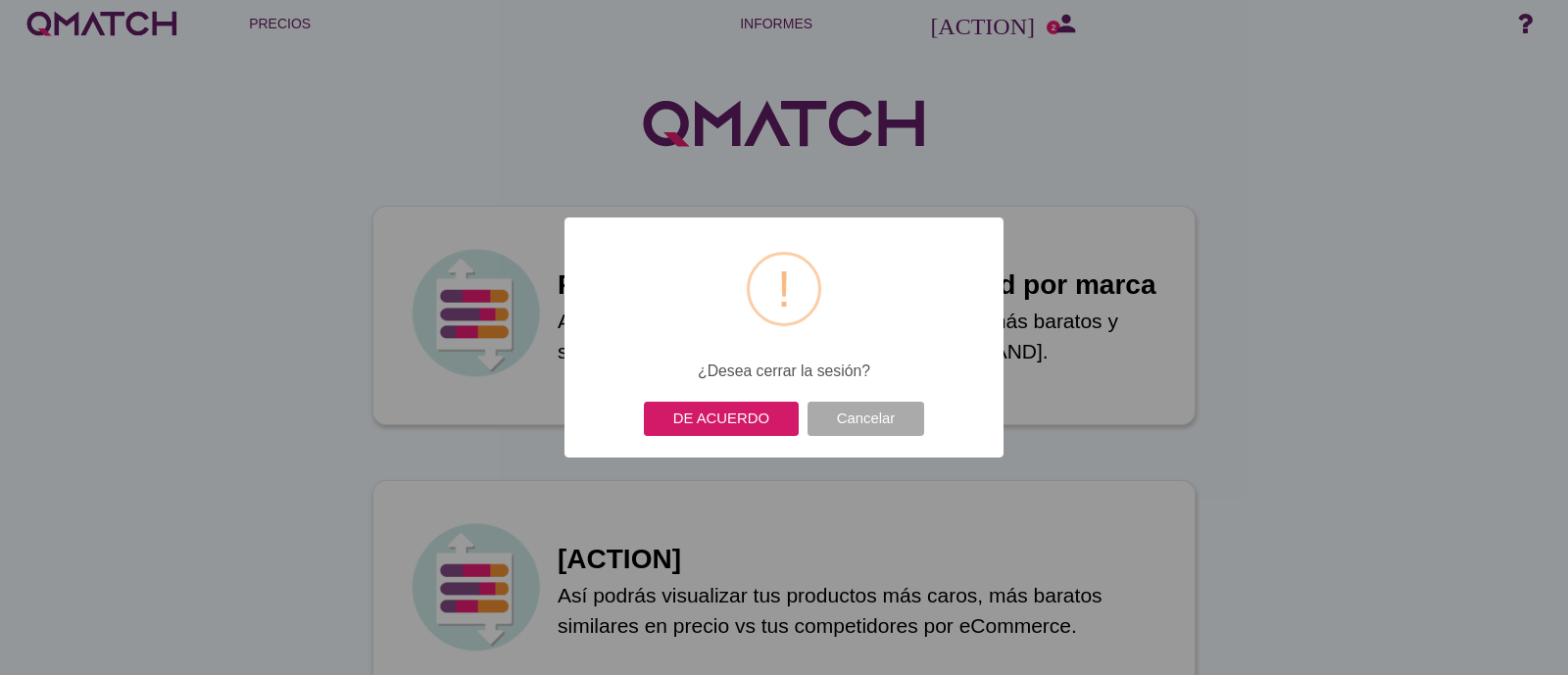 click on "DE ACUERDO" at bounding box center [721, 418] 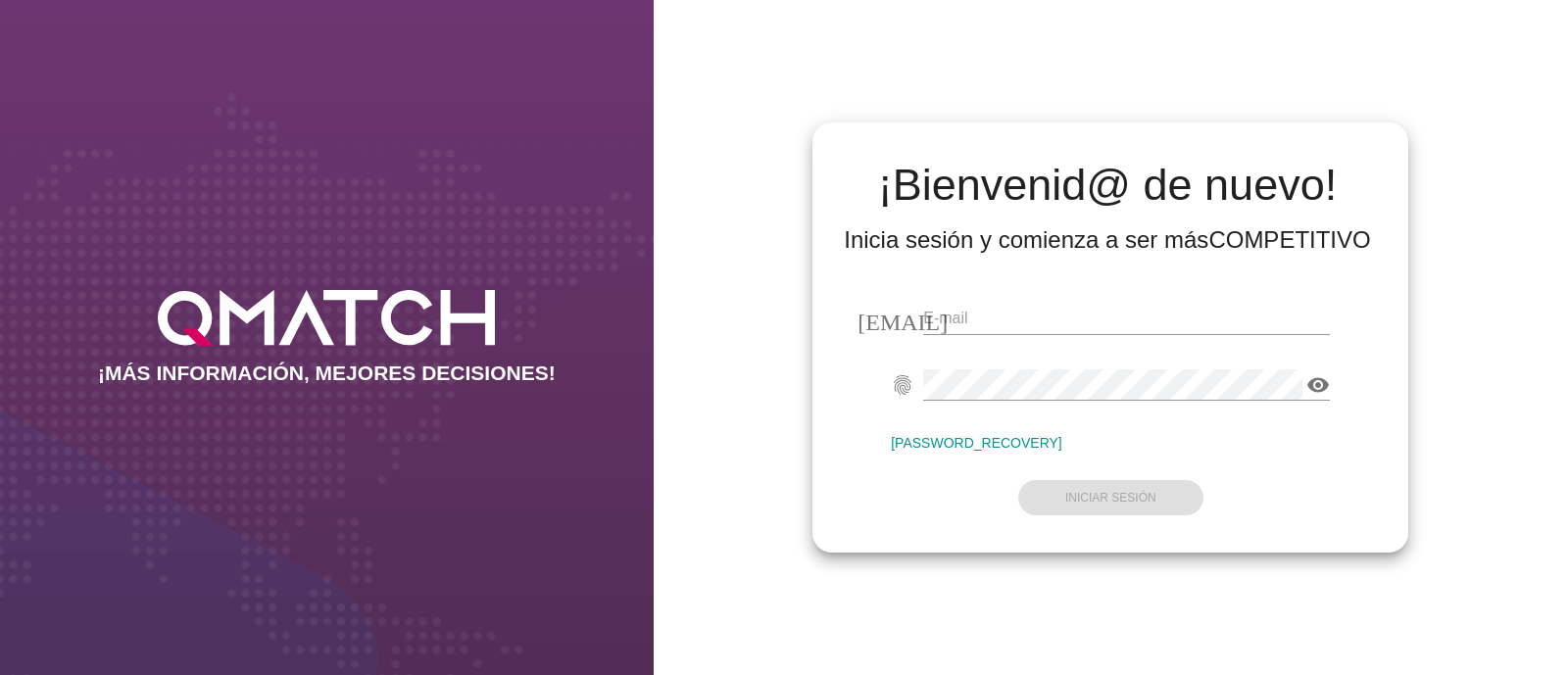 scroll, scrollTop: 0, scrollLeft: 0, axis: both 